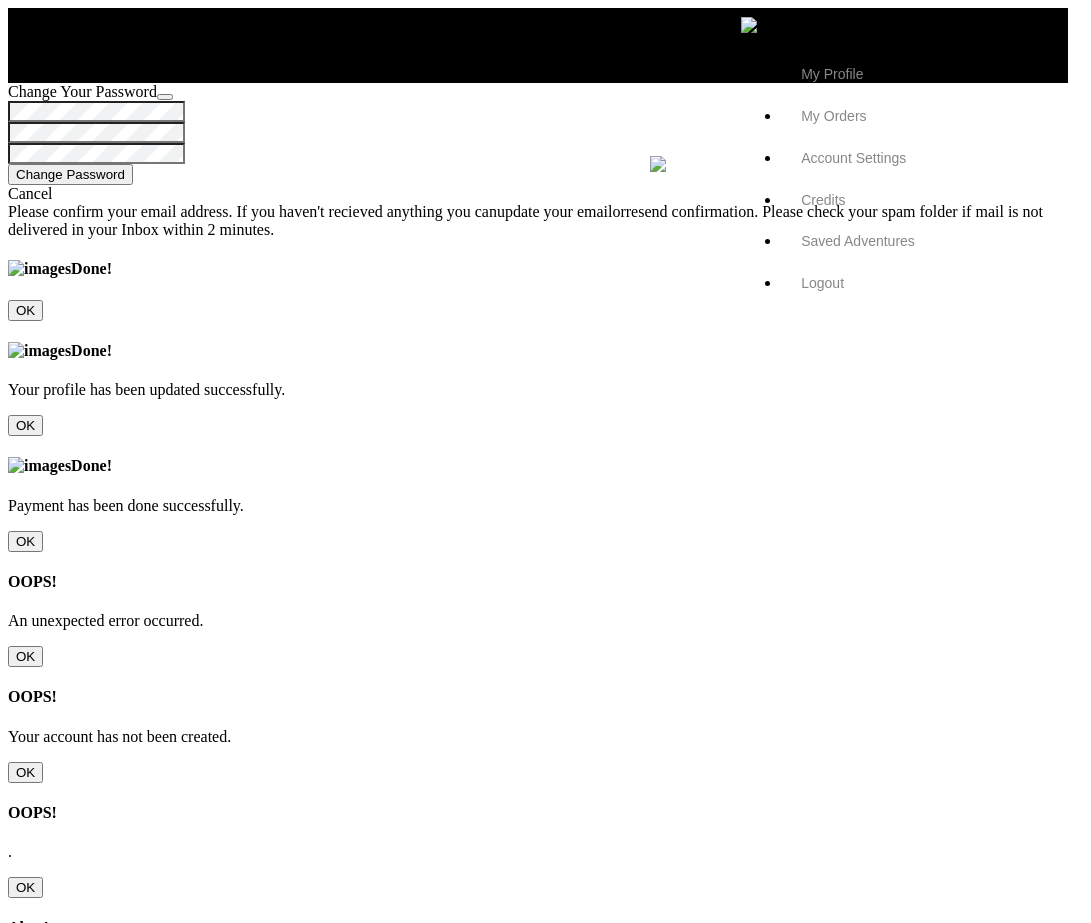 scroll, scrollTop: 754, scrollLeft: 0, axis: vertical 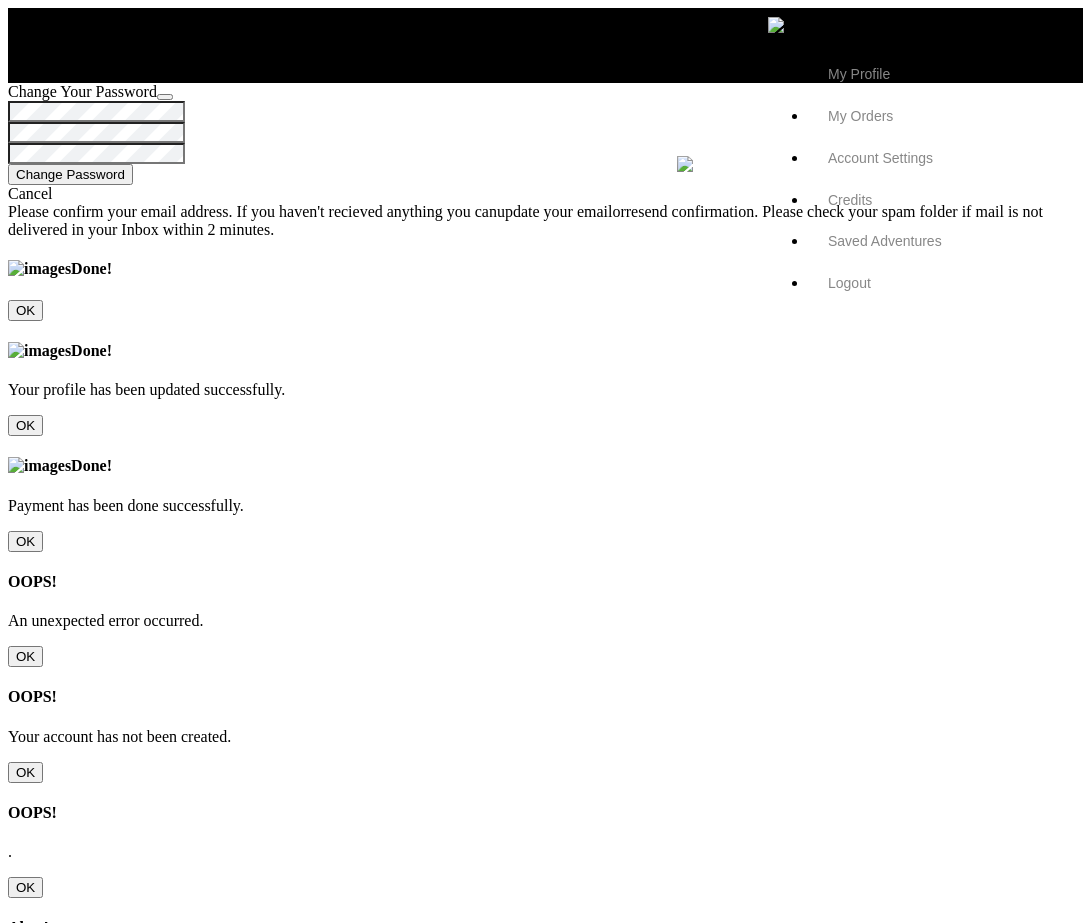 click on "OOPS! An unexpected error occurred. OK" at bounding box center (545, 620) 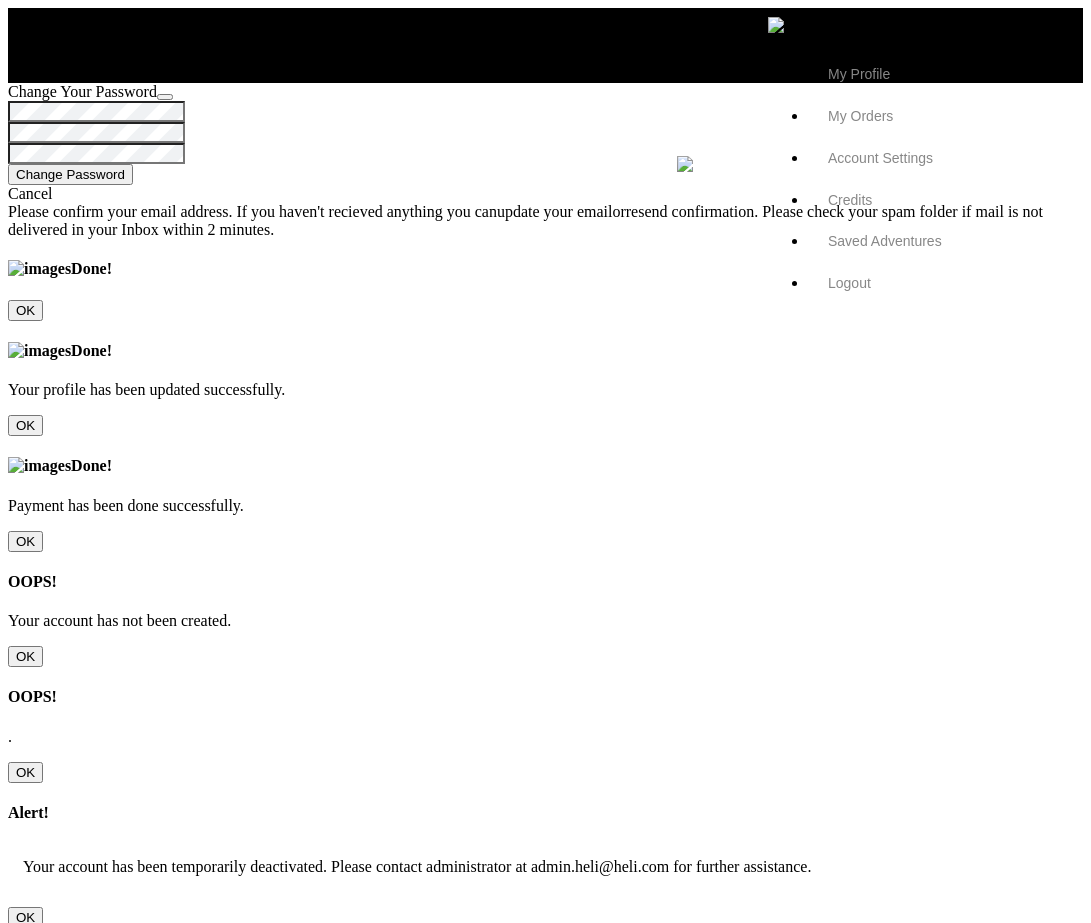 click at bounding box center (8, 164) 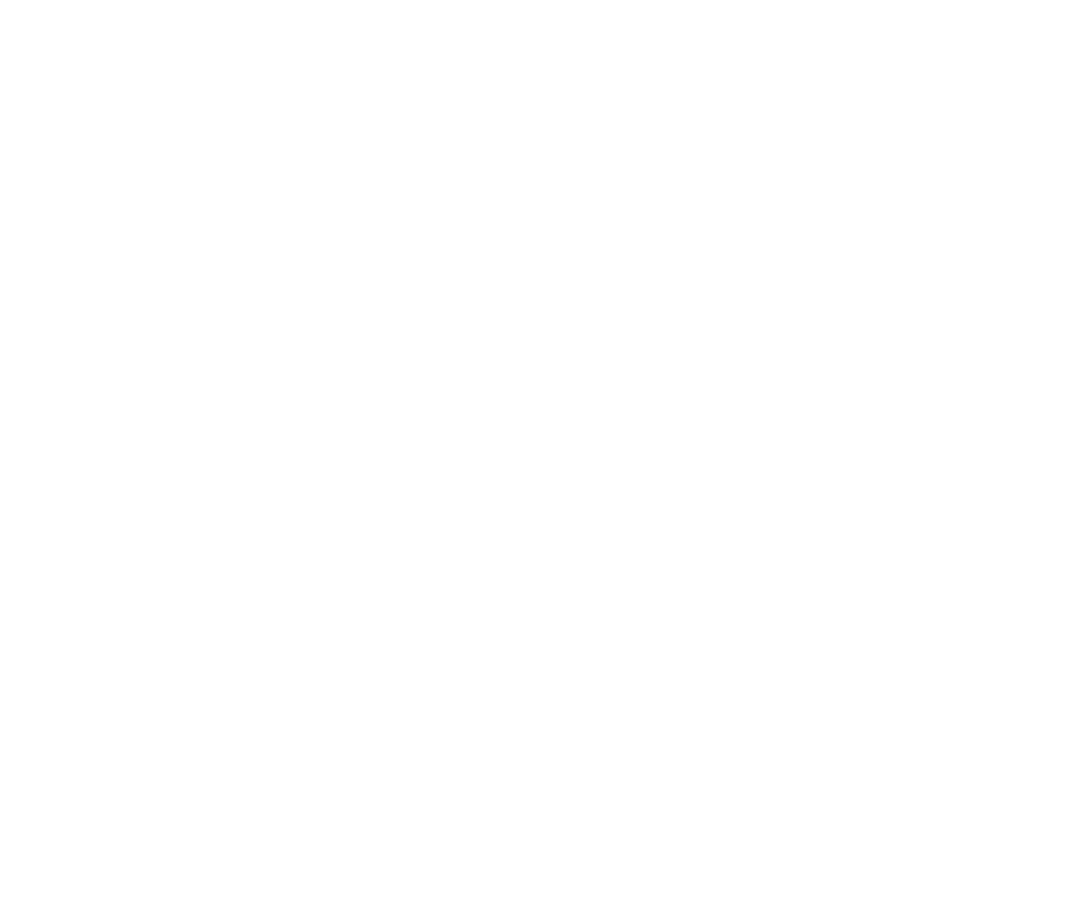scroll, scrollTop: 0, scrollLeft: 0, axis: both 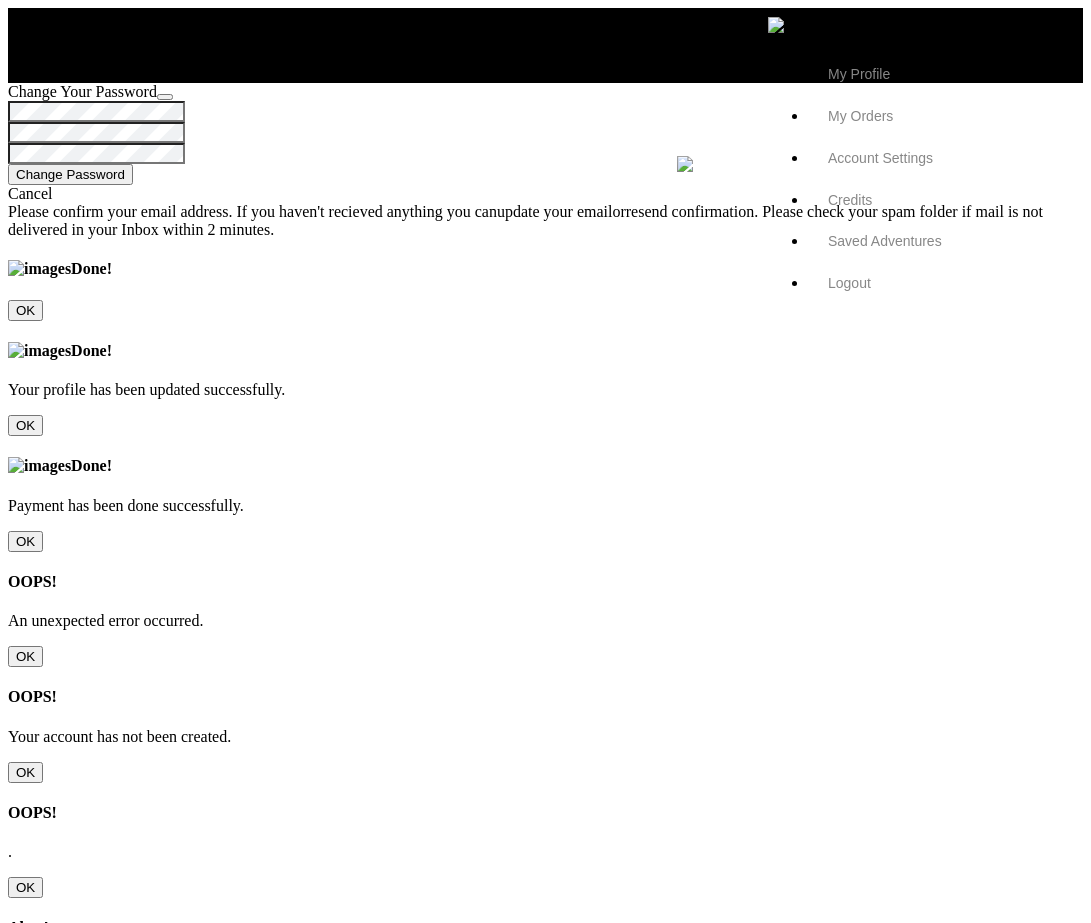 click on "OK" at bounding box center [25, 656] 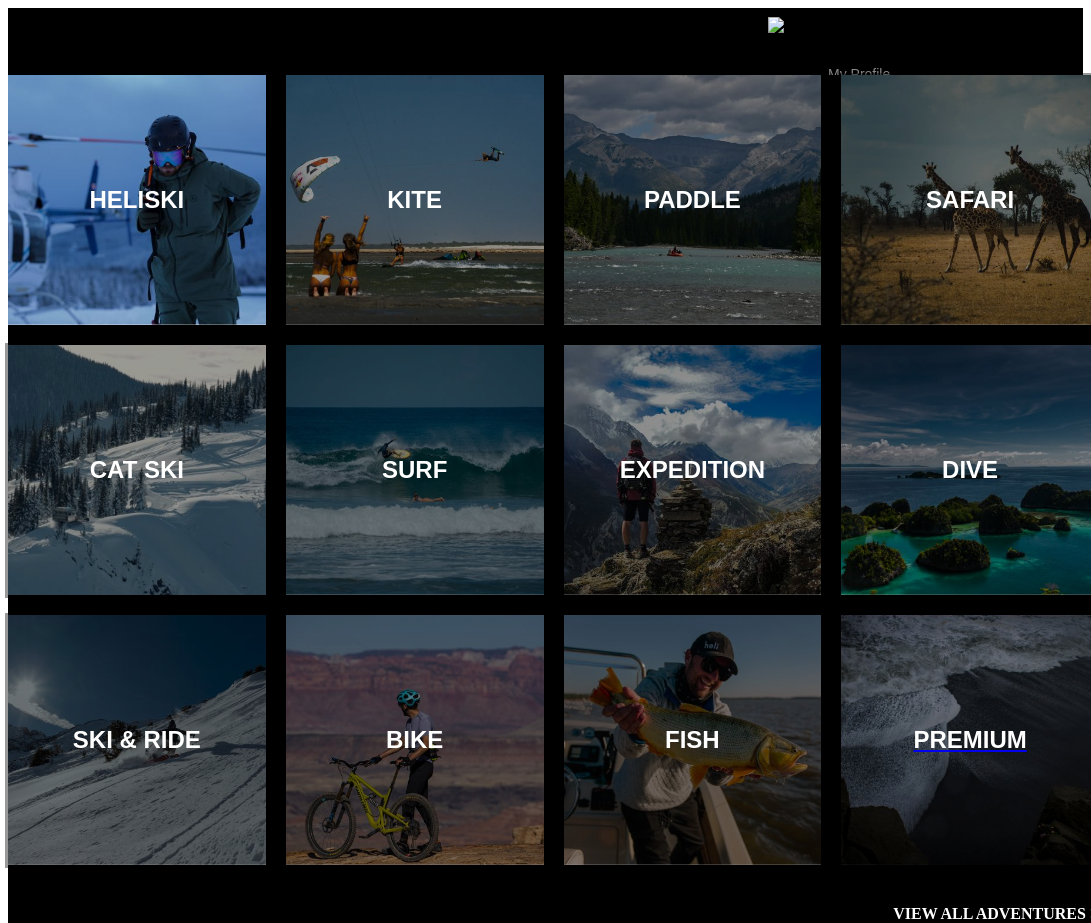 click at bounding box center [136, 200] 